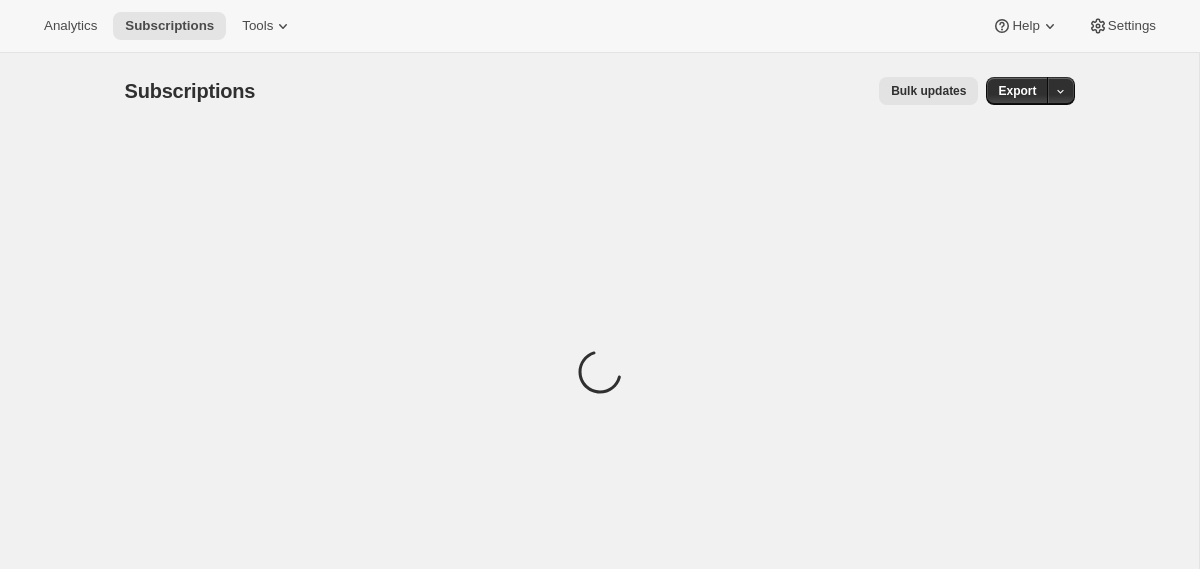 scroll, scrollTop: 0, scrollLeft: 0, axis: both 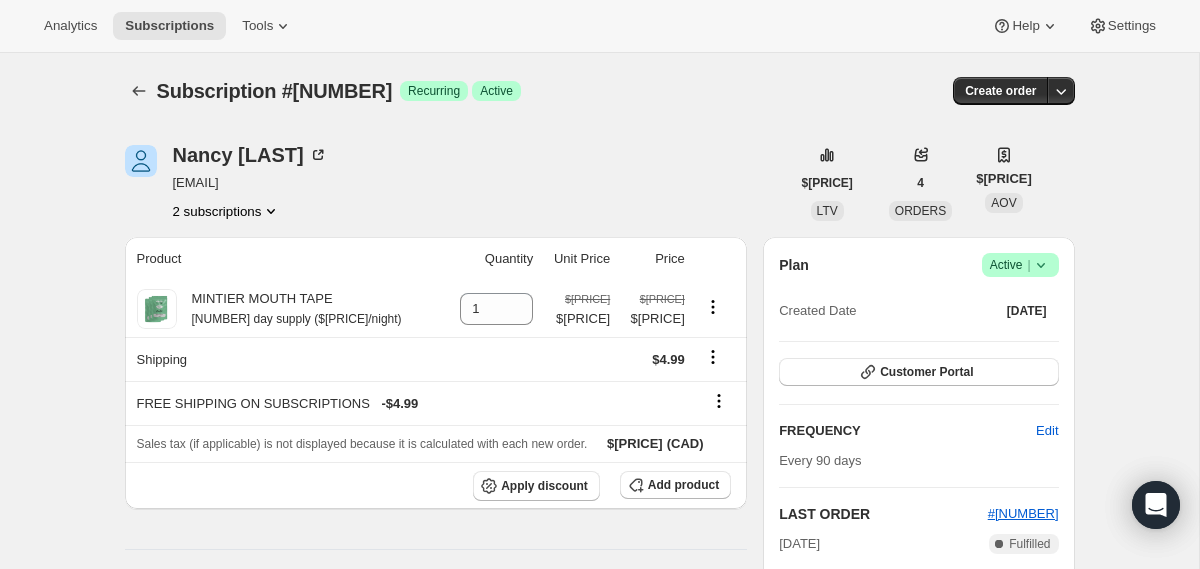 click on "2 subscriptions" at bounding box center (227, 211) 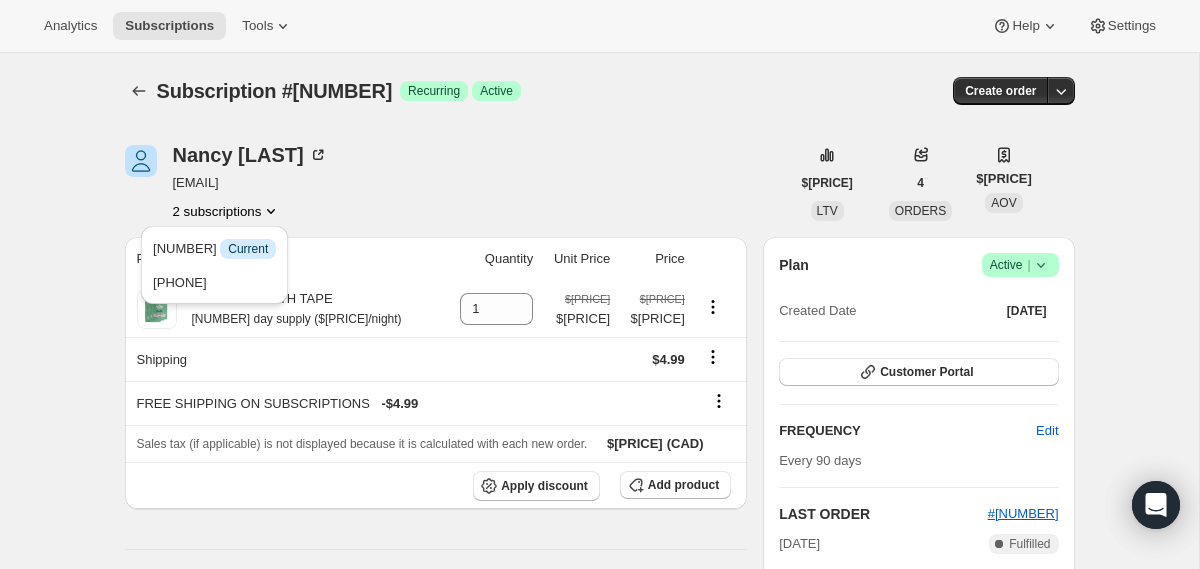 click on "[FIRST] [LAST] [EMAIL] [NUMBER] subscriptions" at bounding box center (457, 183) 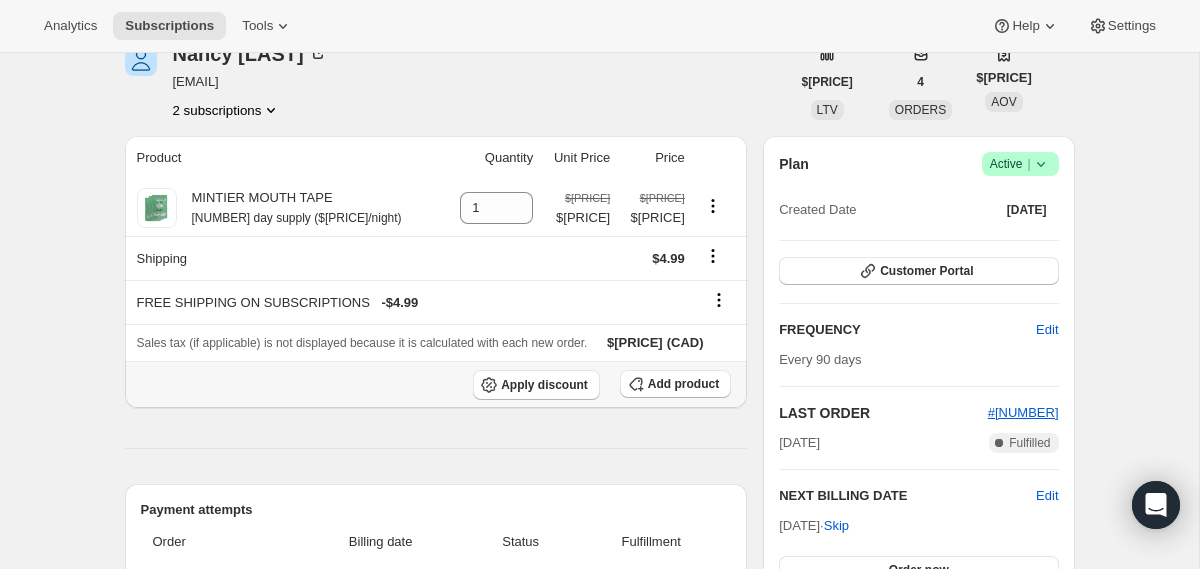 scroll, scrollTop: 102, scrollLeft: 0, axis: vertical 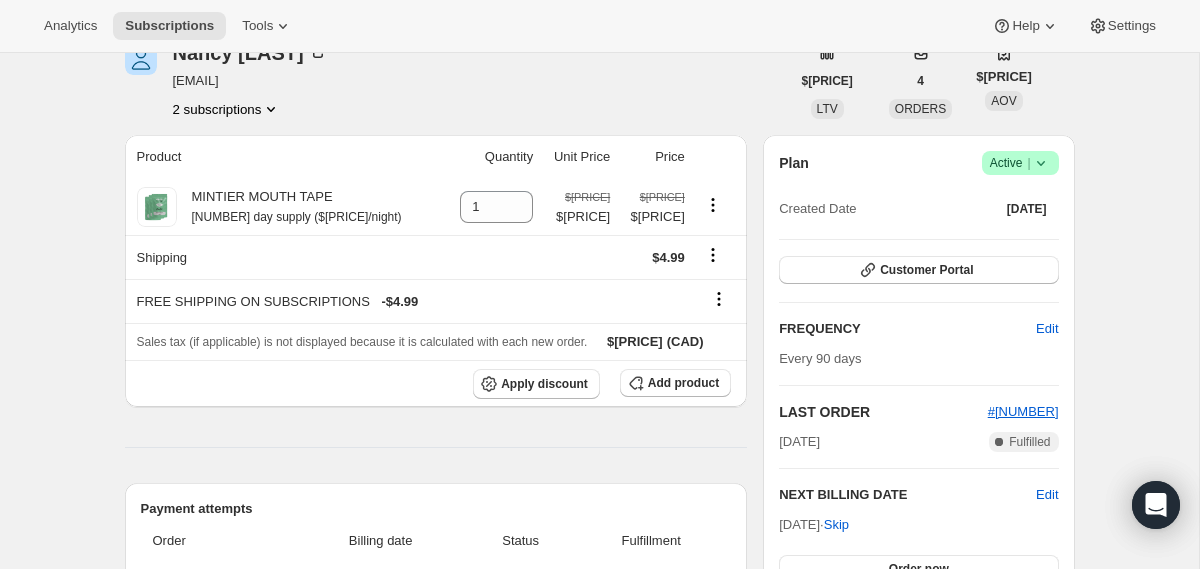 click on "2 subscriptions" at bounding box center (227, 109) 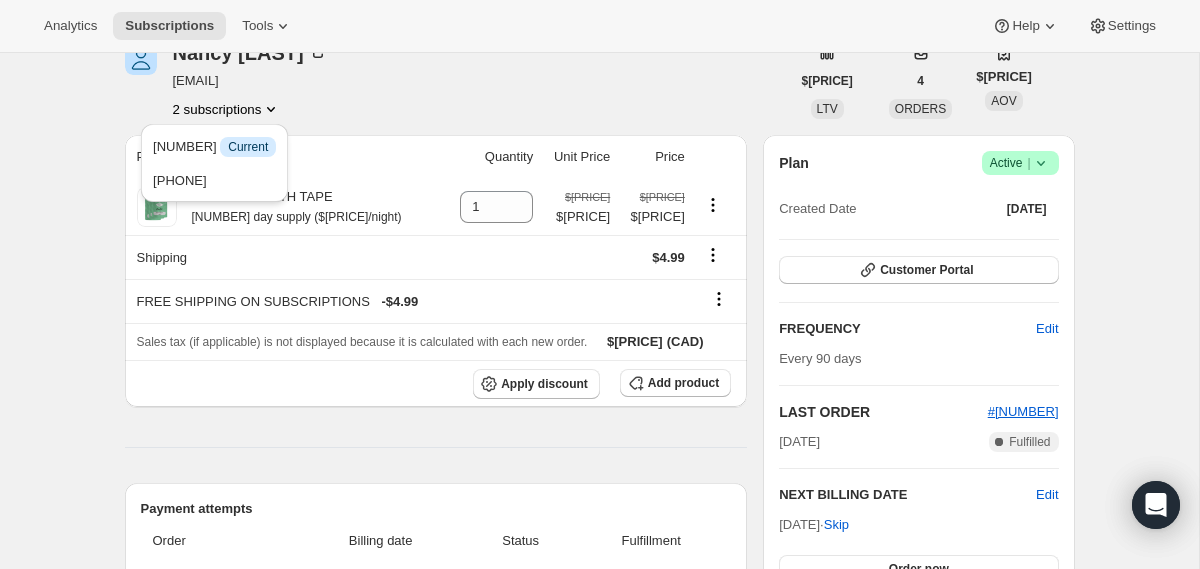 click on "Subscription #[NUMBER]. This page is ready Subscription #[NUMBER] Success Recurring Success Active Create order [FIRST] [LAST] [EMAIL] [NUMBER] subscriptions $[PRICE] LTV [NUMBER] ORDERS $[PRICE] AOV Product Quantity Unit Price Price MINTIER MOUTH TAPE [NUMBER] day supply ($[PRICE]/night) [NUMBER] $[PRICE] $[PRICE] $[PRICE] $[PRICE] Shipping $[PRICE] FREE SHIPPING ON SUBSCRIPTIONS     - $[PRICE] Sales tax (if applicable) is not displayed because it is calculated with each new order.   $[PRICE]  (CAD) Apply discount Add product Payment attempts Order Billing date Status Fulfillment #[NUMBER] [DATE]  ·  [TIME]  Complete Paid  Complete Fulfilled #[NUMBER] [DATE]  ·  [TIME]  Complete Paid  Complete Fulfilled #[NUMBER] [DATE]  ·  [TIME]  Complete Paid  Complete Fulfilled Timeline [DATE] Order processed successfully.  View order [TIME] [DATE] Subscription reminder email sent via Awtomic email. [TIME] [DATE] [TIME] [DATE] Order processed successfully.  Plan" at bounding box center [599, 753] 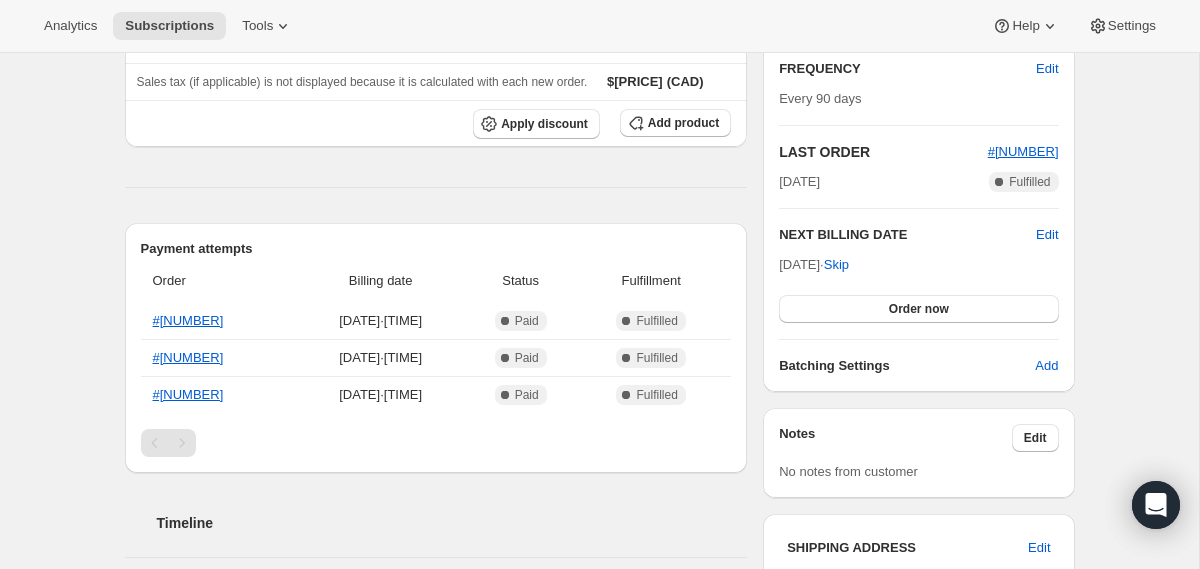 scroll, scrollTop: 360, scrollLeft: 0, axis: vertical 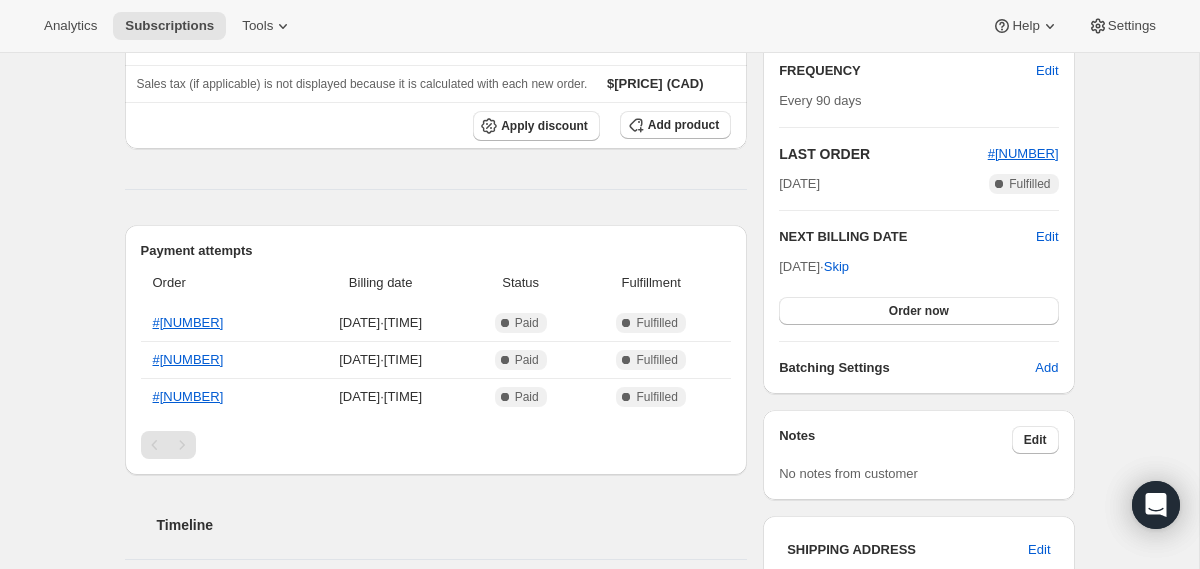 click on "Subscription #[NUMBER]. This page is ready Subscription #[NUMBER] Success Recurring Success Active Create order [FIRST] [LAST] [EMAIL] [NUMBER] subscriptions $[PRICE] LTV [NUMBER] ORDERS $[PRICE] AOV Product Quantity Unit Price Price MINTIER MOUTH TAPE [NUMBER] day supply ($[PRICE]/night) [NUMBER] $[PRICE] $[PRICE] $[PRICE] $[PRICE] Shipping $[PRICE] FREE SHIPPING ON SUBSCRIPTIONS     - $[PRICE] Sales tax (if applicable) is not displayed because it is calculated with each new order.   $[PRICE]  (CAD) Apply discount Add product Payment attempts Order Billing date Status Fulfillment #[NUMBER] [DATE]  ·  [TIME]  Complete Paid  Complete Fulfilled #[NUMBER] [DATE]  ·  [TIME]  Complete Paid  Complete Fulfilled #[NUMBER] [DATE]  ·  [TIME]  Complete Paid  Complete Fulfilled Timeline [DATE] Order processed successfully.  View order [TIME] [DATE] Subscription reminder email sent via Awtomic email. [TIME] [DATE] [TIME] [DATE] Order processed successfully.  Plan" at bounding box center (599, 495) 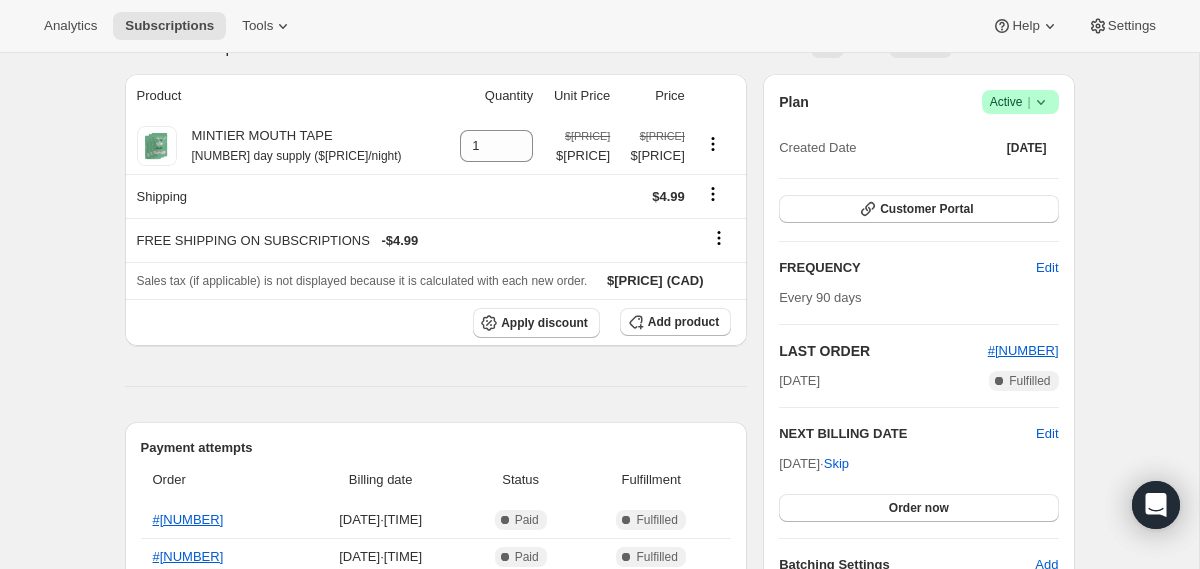 scroll, scrollTop: 0, scrollLeft: 0, axis: both 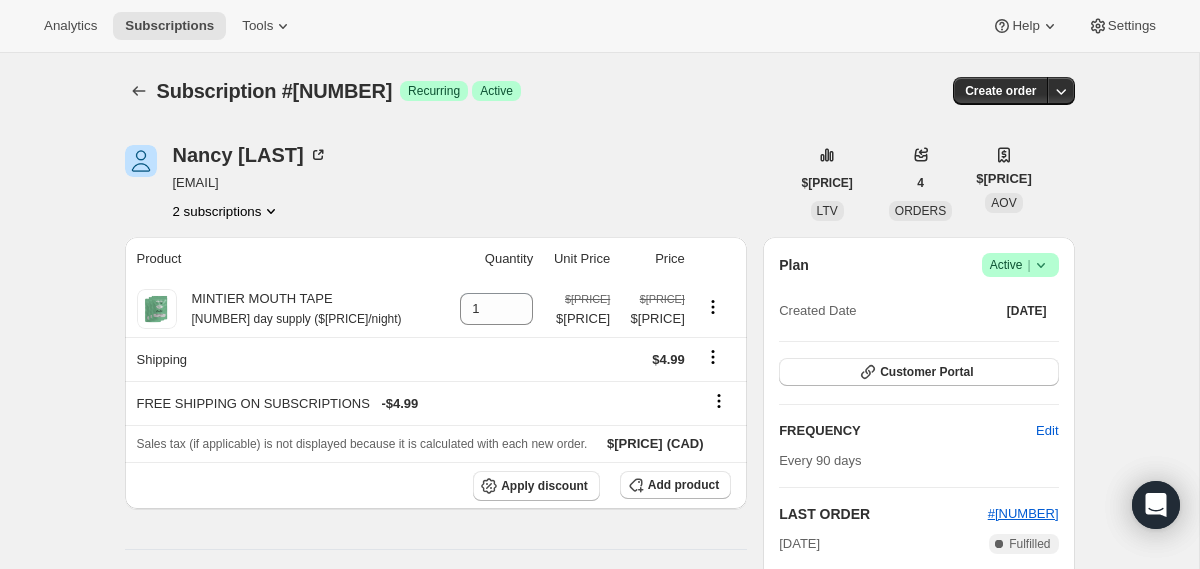 click 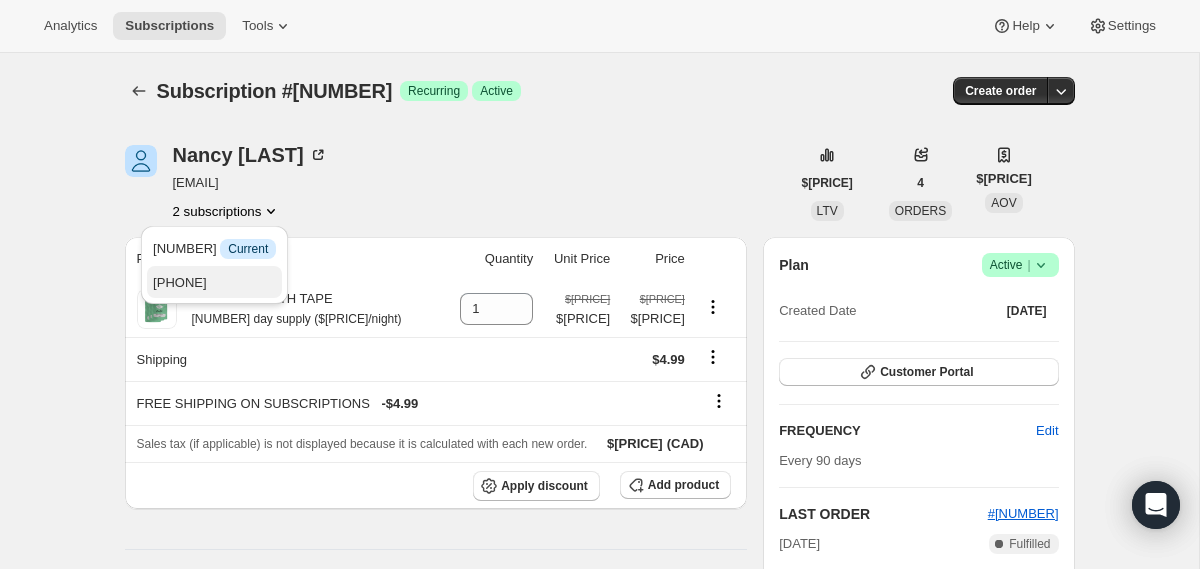 click on "[PHONE]" at bounding box center (179, 282) 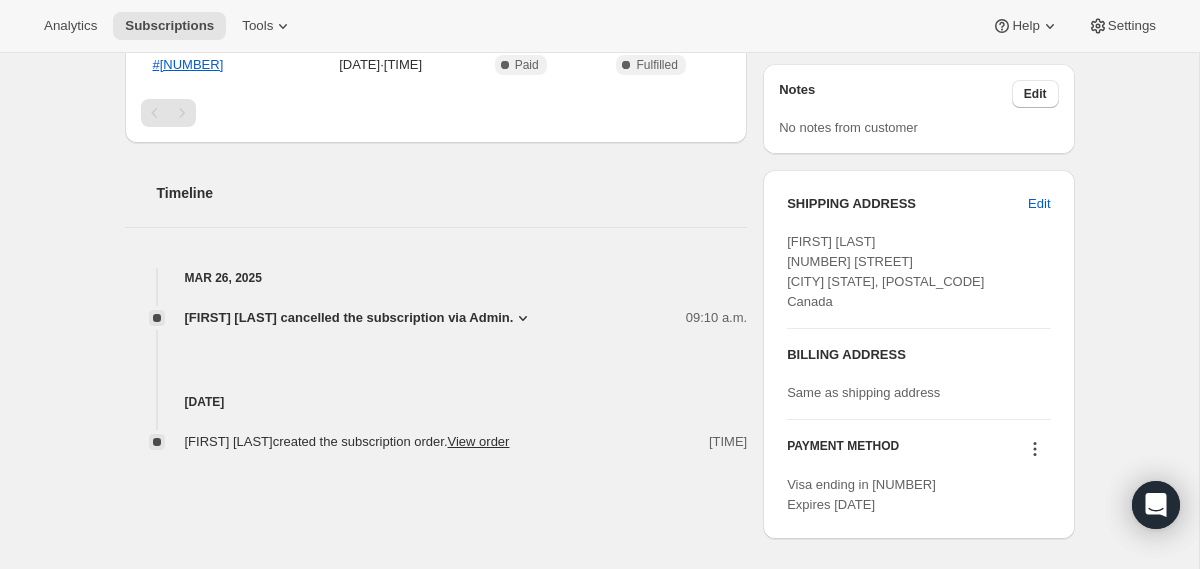 scroll, scrollTop: 616, scrollLeft: 0, axis: vertical 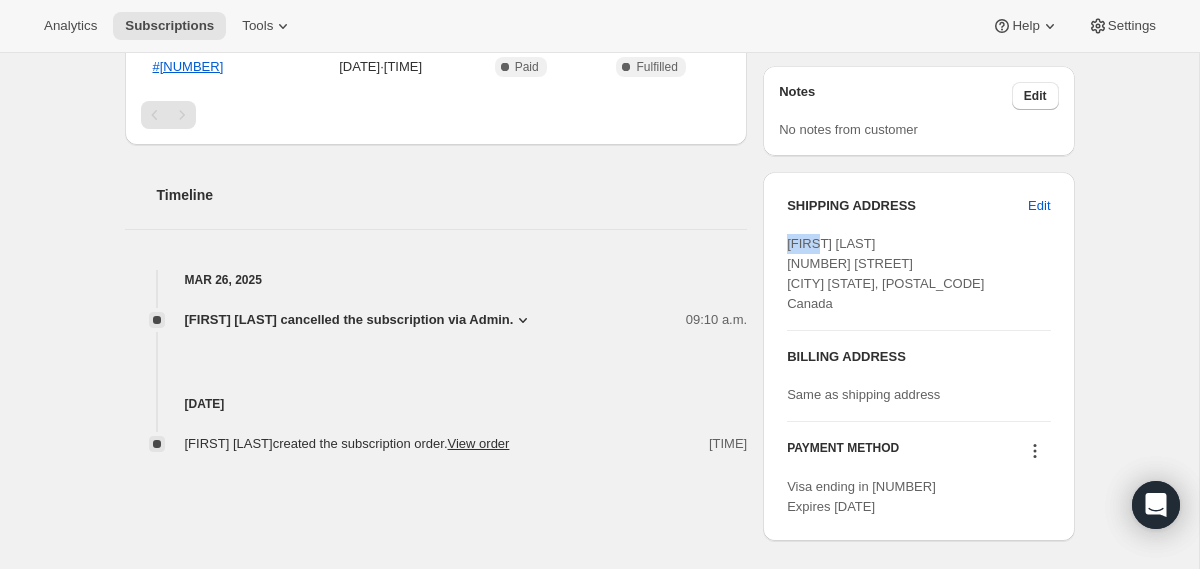 drag, startPoint x: 785, startPoint y: 242, endPoint x: 836, endPoint y: 243, distance: 51.009804 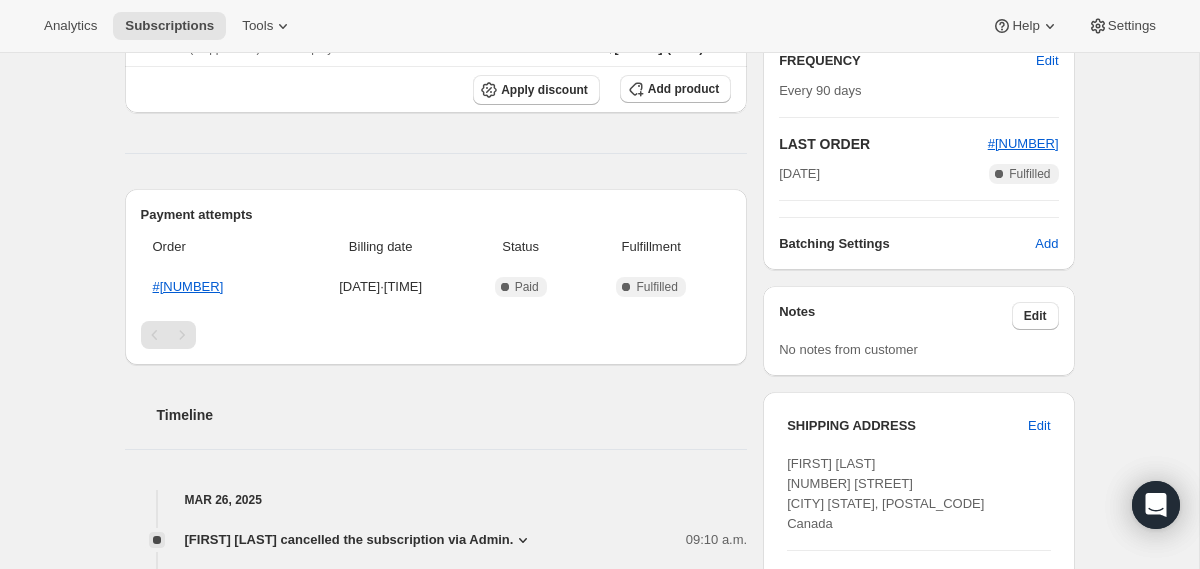 click on "Subscription #[NUMBER]. This page is ready Subscription #[NUMBER] Success Recurring Cancelled Create order [FIRST] [LAST] [EMAIL] [NUMBER] subscriptions $[PRICE] LTV [NUMBER] ORDERS $[PRICE] AOV Product Quantity Unit Price Price MINTIER MOUTH TAPE [NUMBER] day supply ($[PRICE]/night) [NUMBER] $[PRICE] $[PRICE] $[PRICE] $[PRICE] Shipping $[PRICE] FREE SHIPPING ON SUBSCRIPTIONS     - $[PRICE] Sales tax (if applicable) is not displayed because it is calculated with each new order.   $[PRICE]  (CAD) Apply discount Add product Payment attempts Order Billing date Status Fulfillment #[NUMBER] [DATE]  ·  [TIME]  Complete Paid  Complete Fulfilled Timeline [DATE] [FIRST] [LAST] cancelled the subscription via Admin.  [TIME] Customer cancelled No details provided [DATE] [FIRST] [LAST]  created the subscription order.  View order [TIME] Plan Cancelled Cancelled [DATE] Reactivate now Customer Portal FREQUENCY Edit Every [NUMBER] days LAST ORDER #[NUMBER] [DATE]  Complete Fulfilled Batching Settings Add Notes" at bounding box center [599, 247] 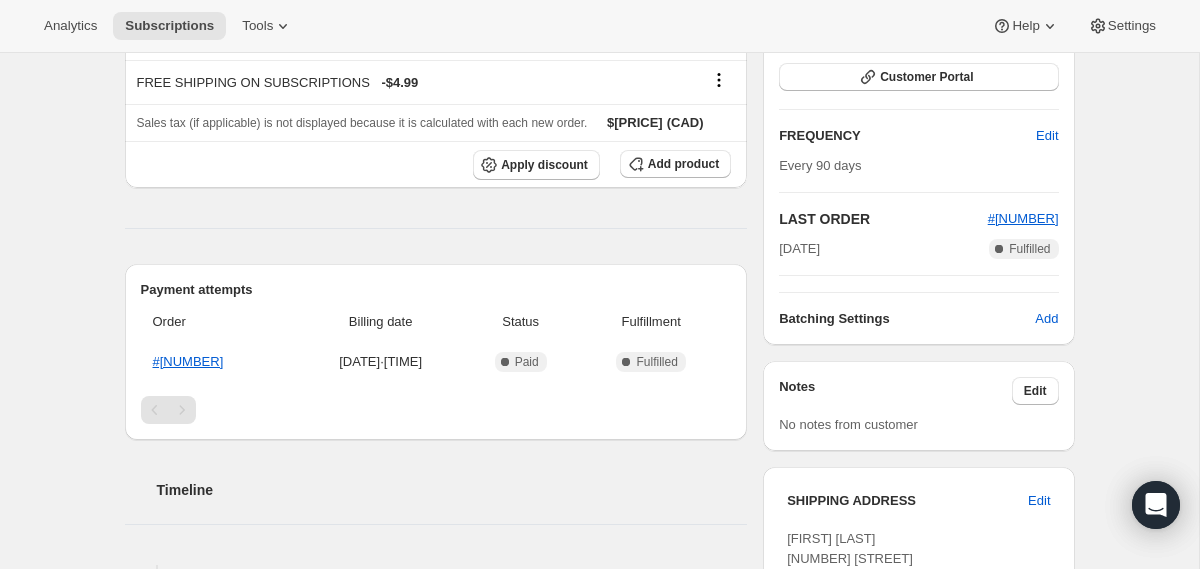 scroll, scrollTop: 327, scrollLeft: 0, axis: vertical 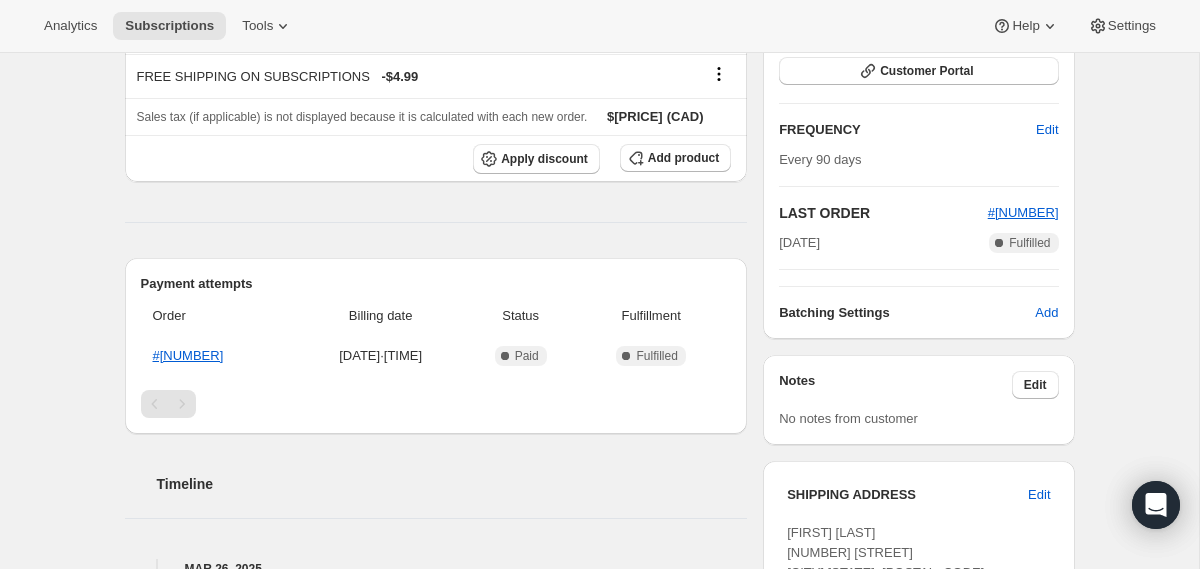 drag, startPoint x: 784, startPoint y: 240, endPoint x: 829, endPoint y: 241, distance: 45.01111 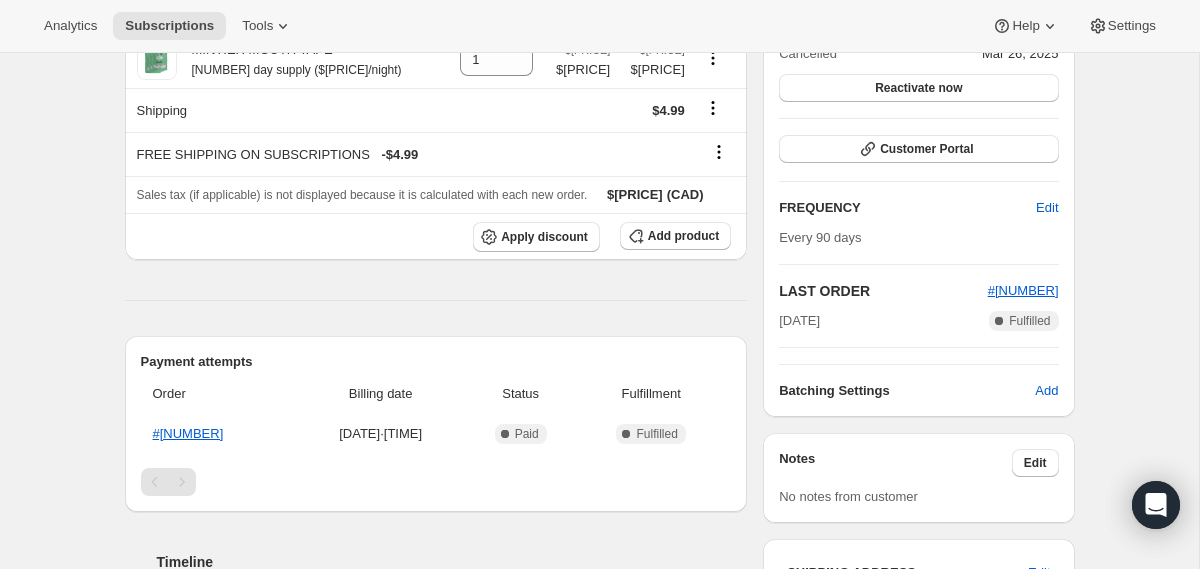 scroll, scrollTop: 0, scrollLeft: 0, axis: both 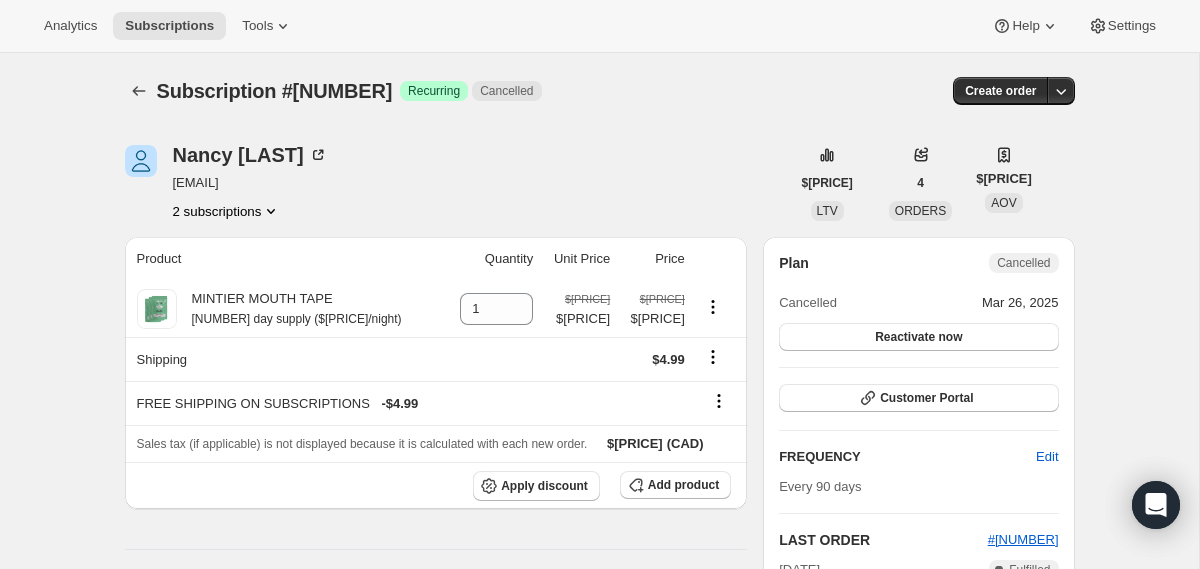 click on "2 subscriptions" at bounding box center (227, 211) 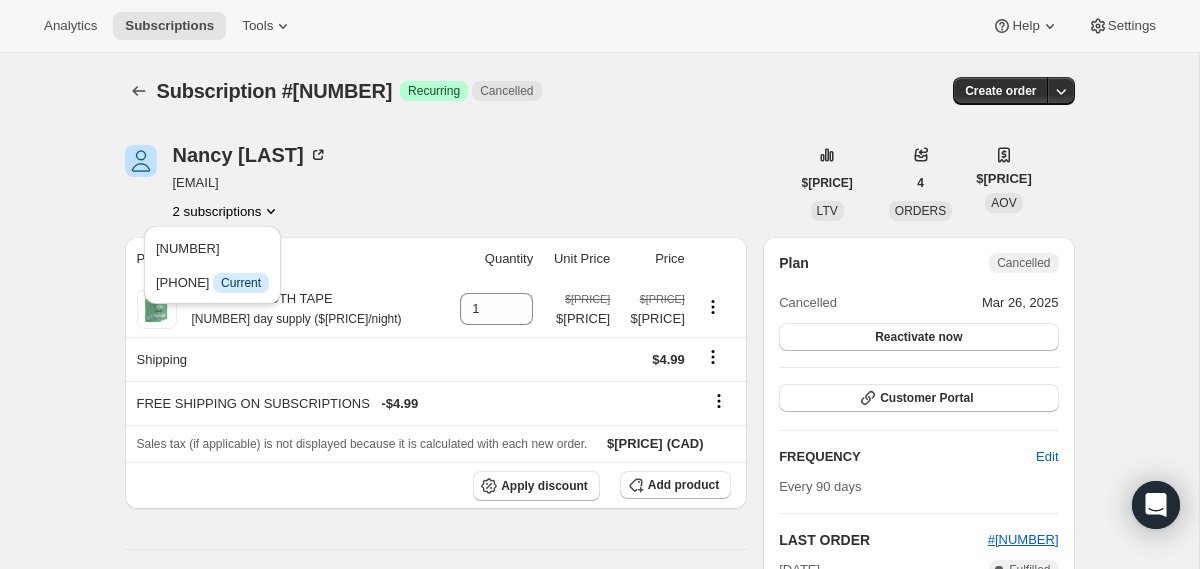 click on "2 subscriptions" at bounding box center [227, 211] 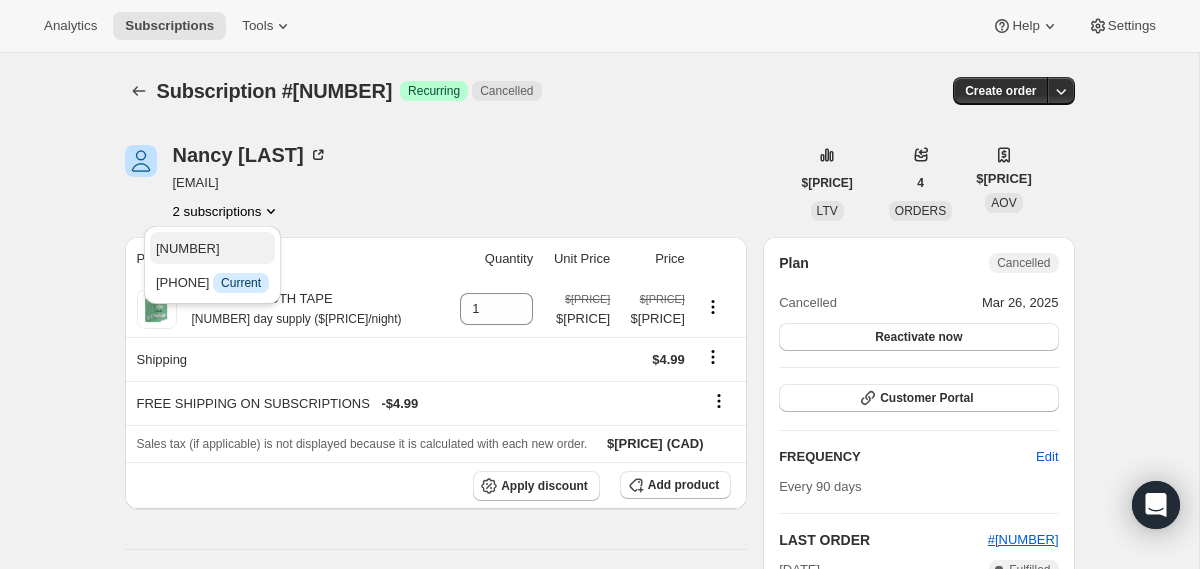 click on "[NUMBER]" at bounding box center [188, 248] 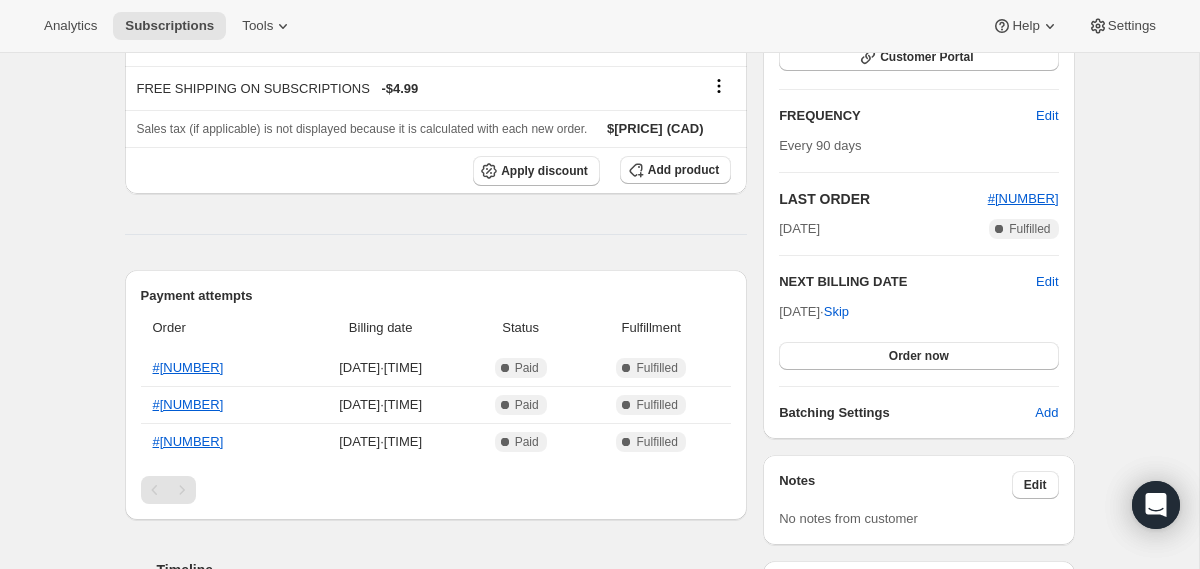 scroll, scrollTop: 299, scrollLeft: 0, axis: vertical 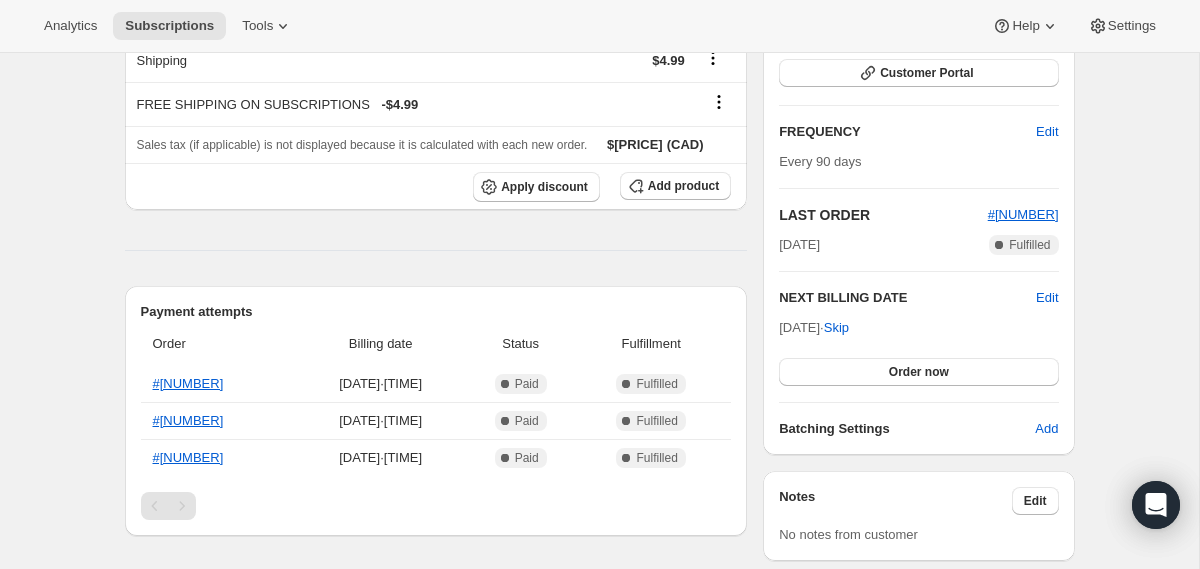 drag, startPoint x: 778, startPoint y: 327, endPoint x: 828, endPoint y: 324, distance: 50.08992 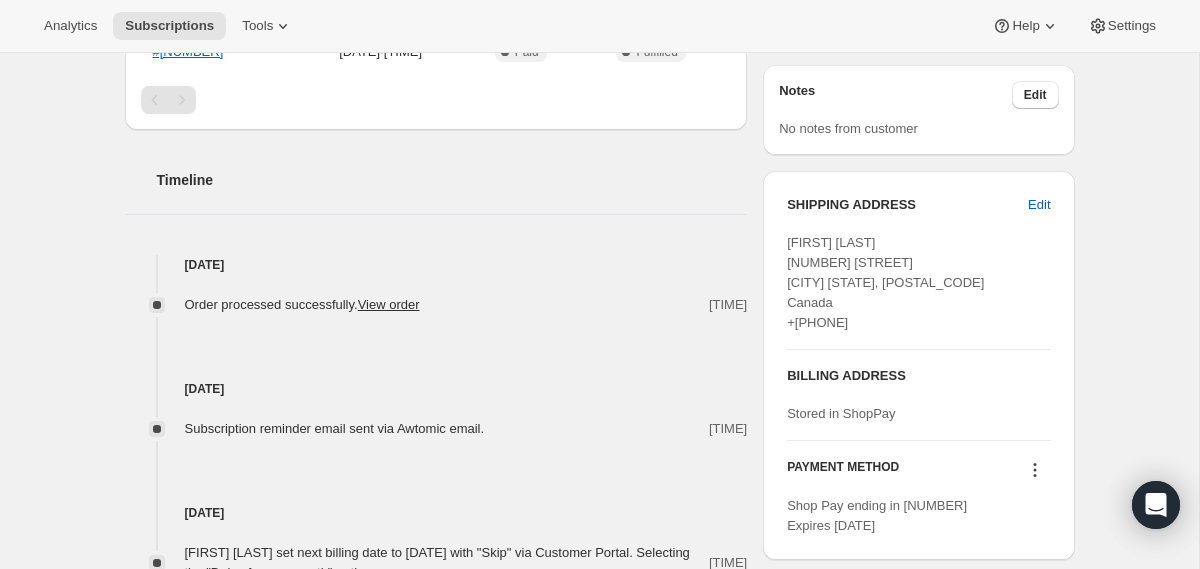 scroll, scrollTop: 708, scrollLeft: 0, axis: vertical 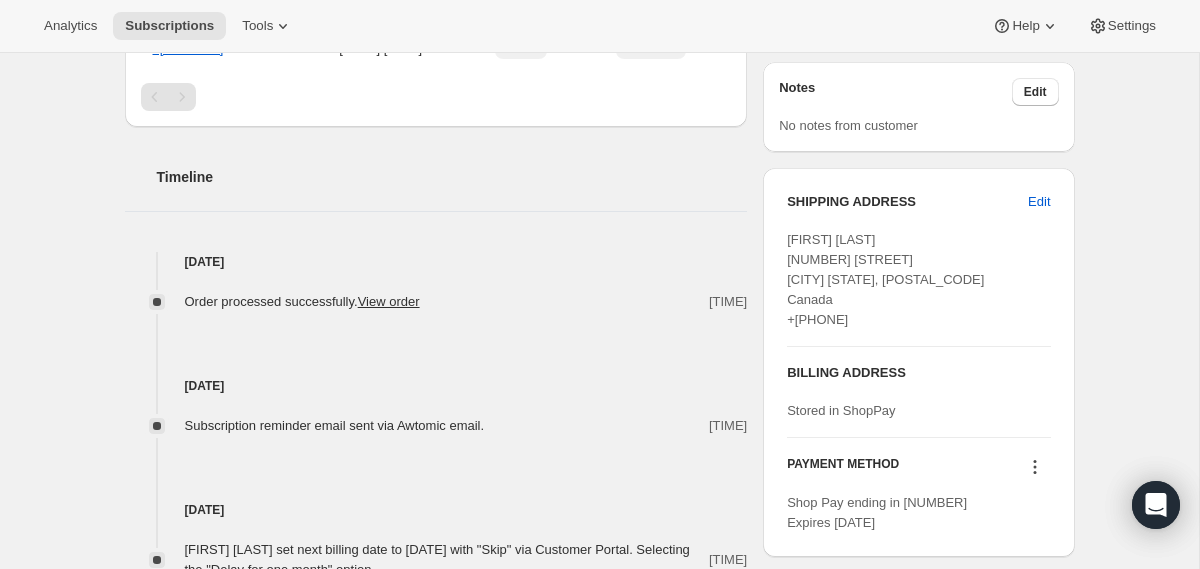 click on "[FIRST] [LAST]
[NUMBER] [STREET]
[CITY] [STATE], [POSTAL_CODE]
Canada
+[PHONE]" at bounding box center [885, 279] 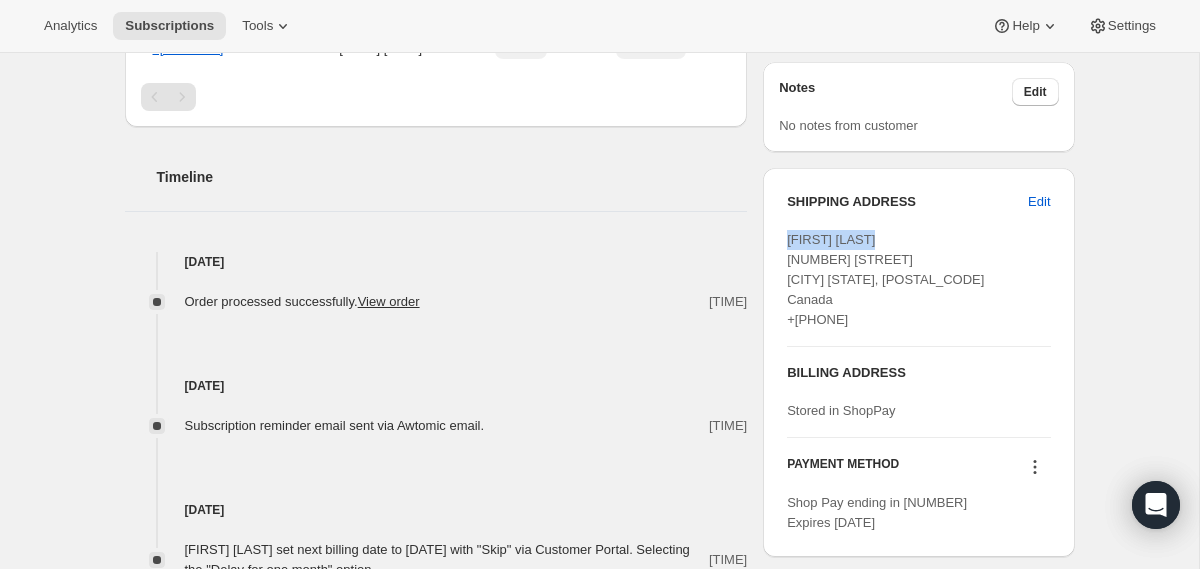 drag, startPoint x: 787, startPoint y: 237, endPoint x: 894, endPoint y: 238, distance: 107.00467 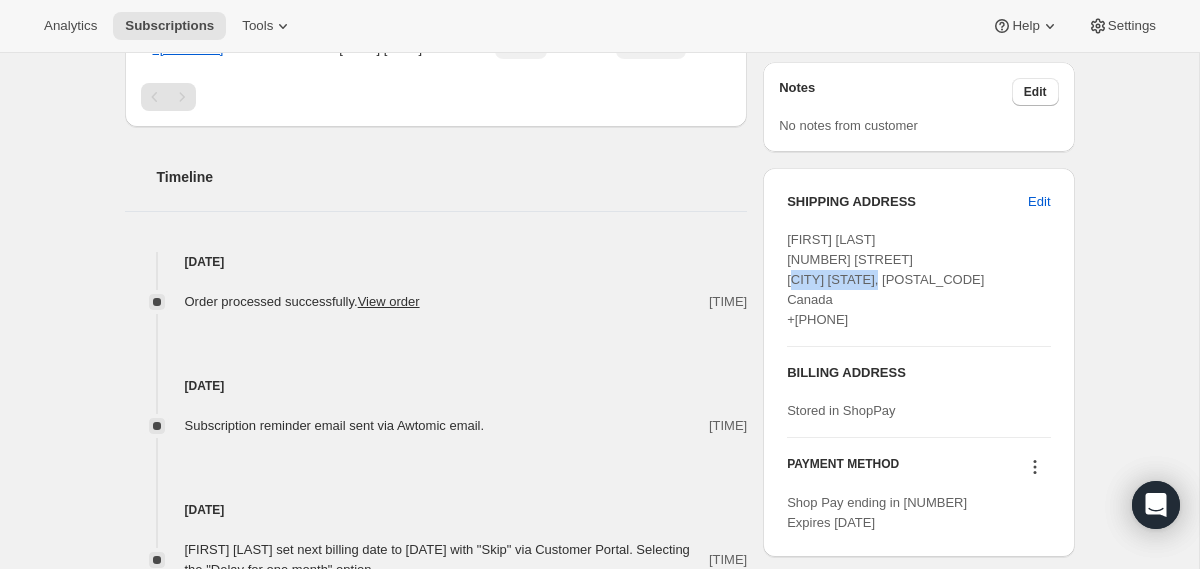 drag, startPoint x: 780, startPoint y: 276, endPoint x: 881, endPoint y: 276, distance: 101 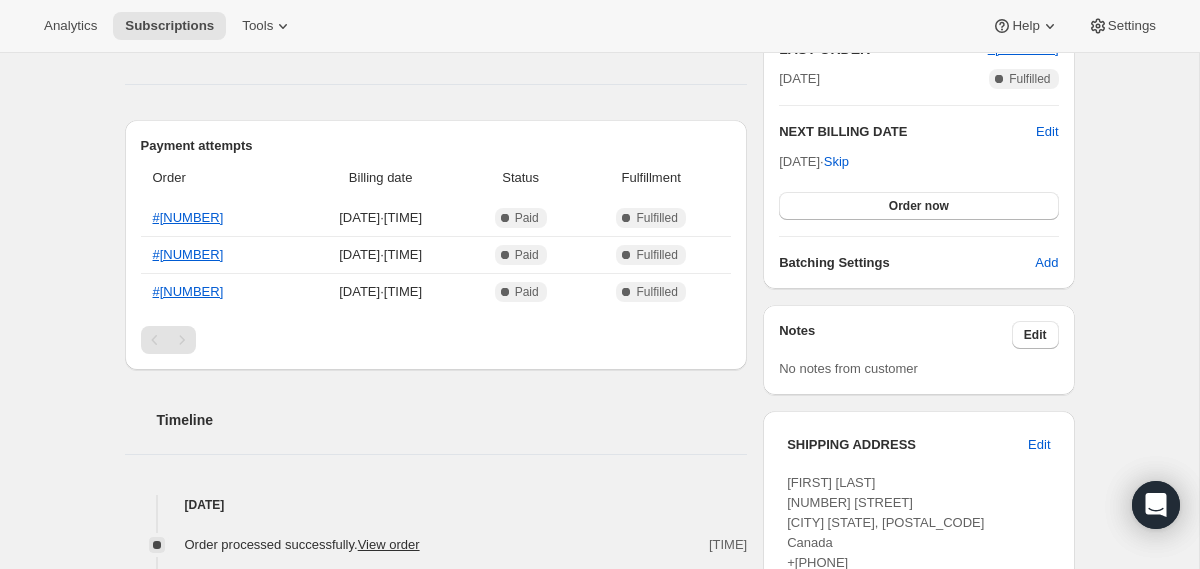 scroll, scrollTop: 422, scrollLeft: 0, axis: vertical 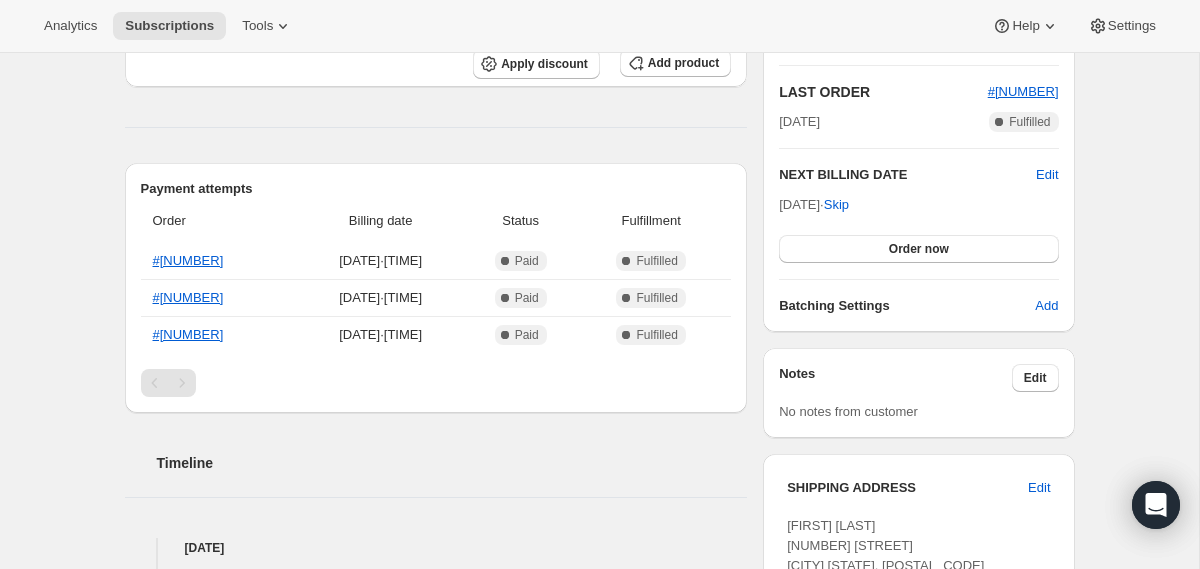 click on "Subscription #[NUMBER]. This page is ready Subscription #[NUMBER] Success Recurring Success Active Create order [FIRST] [LAST] [EMAIL] [NUMBER] subscriptions $[PRICE] LTV [NUMBER] ORDERS $[PRICE] AOV Product Quantity Unit Price Price MINTIER MOUTH TAPE [NUMBER] day supply ($[PRICE]/night) [NUMBER] $[PRICE] $[PRICE] $[PRICE] $[PRICE] Shipping $[PRICE] FREE SHIPPING ON SUBSCRIPTIONS     - $[PRICE] Sales tax (if applicable) is not displayed because it is calculated with each new order.   $[PRICE]  (CAD) Apply discount Add product Payment attempts Order Billing date Status Fulfillment #[NUMBER] [DATE]  ·  [TIME]  Complete Paid  Complete Fulfilled #[NUMBER] [DATE]  ·  [TIME]  Complete Paid  Complete Fulfilled #[NUMBER] [DATE]  ·  [TIME]  Complete Paid  Complete Fulfilled Timeline [DATE] Order processed successfully.  View order [TIME] [DATE] Subscription reminder email sent via Awtomic email. [TIME] [DATE] [TIME] [DATE] Order processed successfully.  Plan" at bounding box center (599, 433) 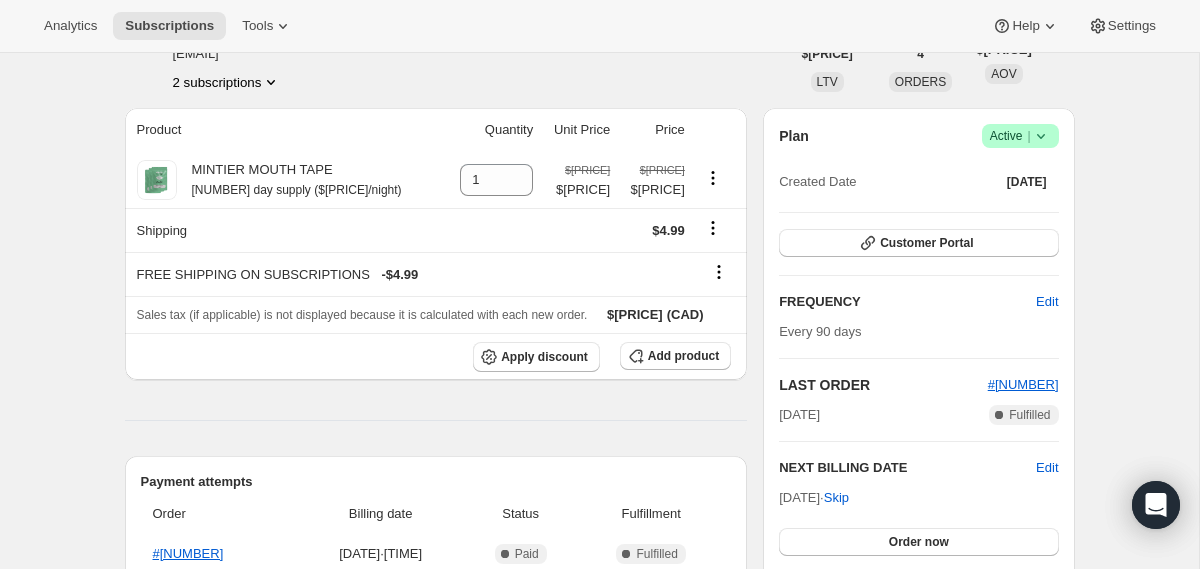 scroll, scrollTop: 0, scrollLeft: 0, axis: both 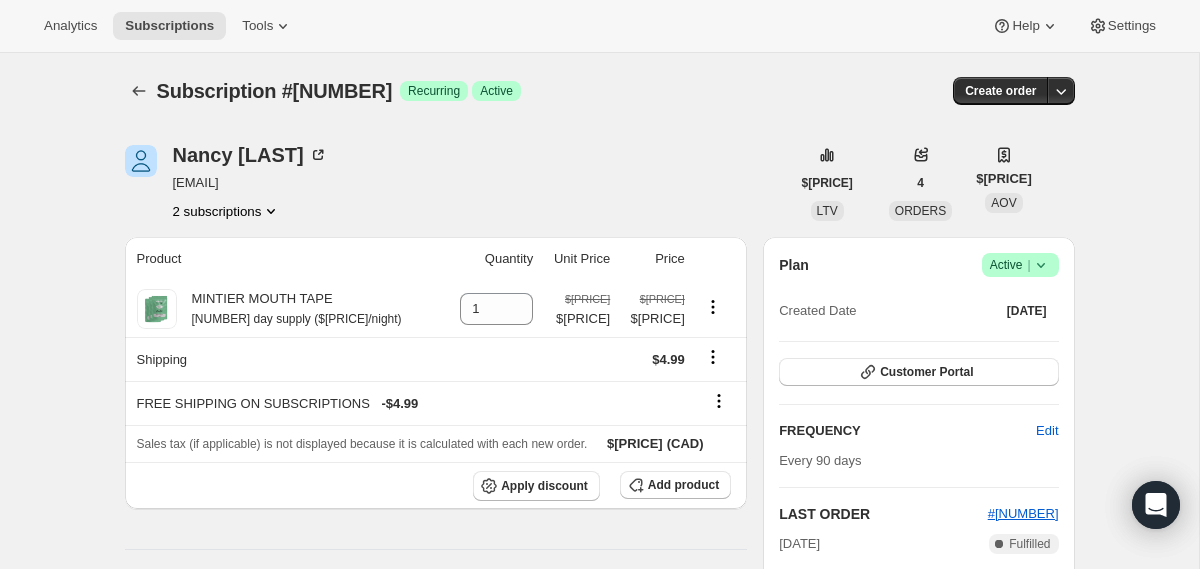 click 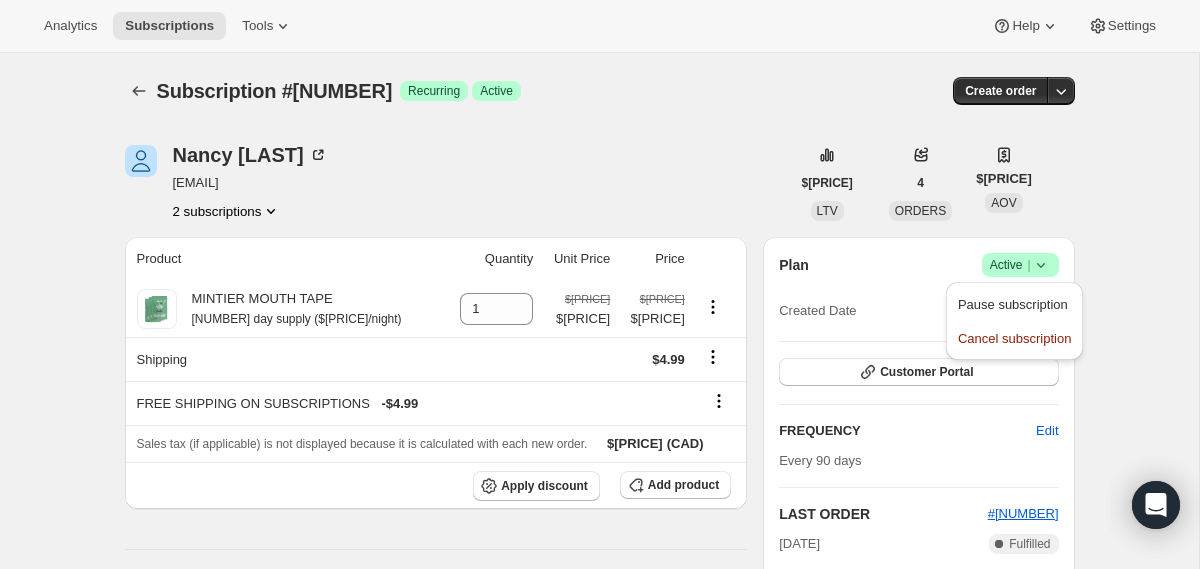 click on "Subscription #[NUMBER]. This page is ready Subscription #[NUMBER] Success Recurring Success Active Create order [FIRST] [LAST] [EMAIL] [NUMBER] subscriptions $[PRICE] LTV [NUMBER] ORDERS $[PRICE] AOV Product Quantity Unit Price Price MINTIER MOUTH TAPE [NUMBER] day supply ($[PRICE]/night) [NUMBER] $[PRICE] $[PRICE] $[PRICE] $[PRICE] Shipping $[PRICE] FREE SHIPPING ON SUBSCRIPTIONS     - $[PRICE] Sales tax (if applicable) is not displayed because it is calculated with each new order.   $[PRICE]  (CAD) Apply discount Add product Payment attempts Order Billing date Status Fulfillment #[NUMBER] [DATE]  ·  [TIME]  Complete Paid  Complete Fulfilled #[NUMBER] [DATE]  ·  [TIME]  Complete Paid  Complete Fulfilled #[NUMBER] [DATE]  ·  [TIME]  Complete Paid  Complete Fulfilled Timeline [DATE] Order processed successfully.  View order [TIME] [DATE] Subscription reminder email sent via Awtomic email. [TIME] [DATE] [TIME] [DATE] Order processed successfully.  Plan" at bounding box center (599, 855) 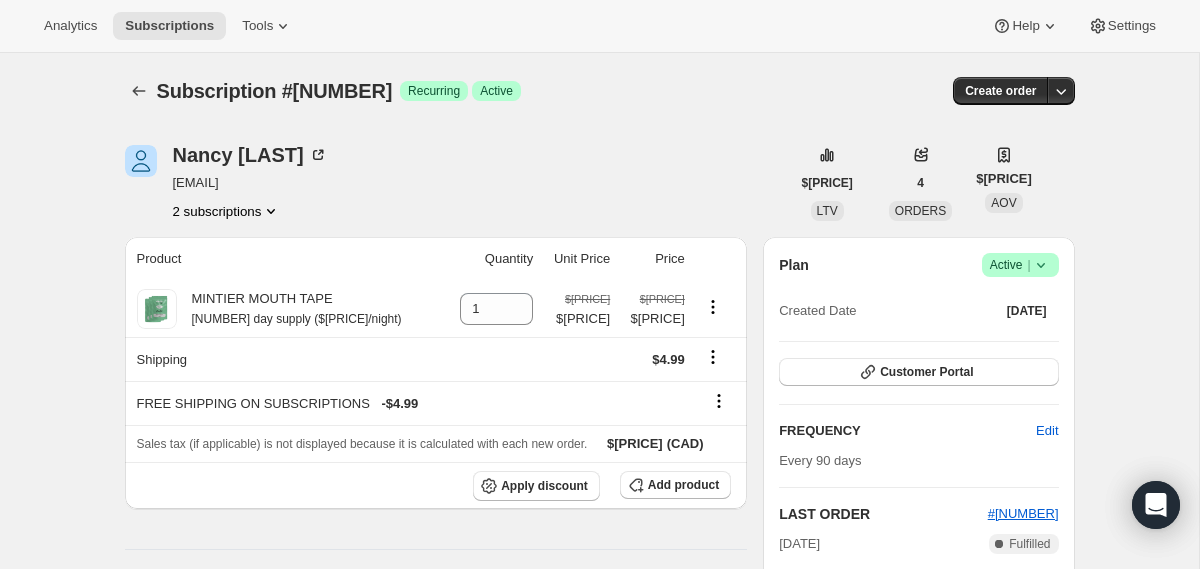 click on "Success Active |" at bounding box center (1020, 265) 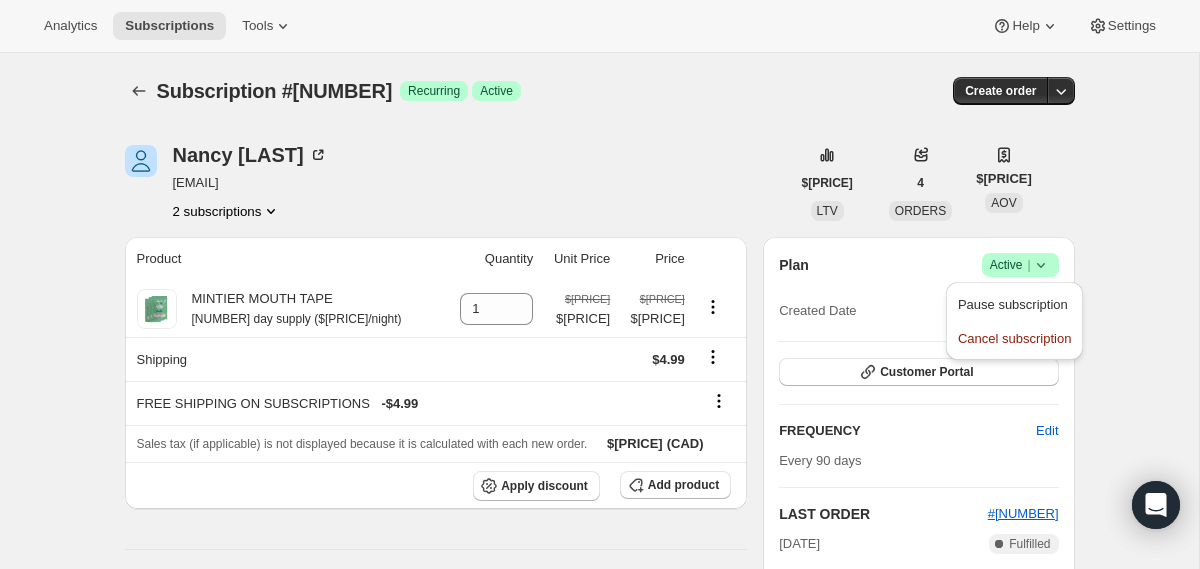 click on "Subscription #[NUMBER]. This page is ready Subscription #[NUMBER] Success Recurring Success Active Create order [FIRST] [LAST] [EMAIL] [NUMBER] subscriptions $[PRICE] LTV [NUMBER] ORDERS $[PRICE] AOV Product Quantity Unit Price Price MINTIER MOUTH TAPE [NUMBER] day supply ($[PRICE]/night) [NUMBER] $[PRICE] $[PRICE] $[PRICE] $[PRICE] Shipping $[PRICE] FREE SHIPPING ON SUBSCRIPTIONS     - $[PRICE] Sales tax (if applicable) is not displayed because it is calculated with each new order.   $[PRICE]  (CAD) Apply discount Add product Payment attempts Order Billing date Status Fulfillment #[NUMBER] [DATE]  ·  [TIME]  Complete Paid  Complete Fulfilled #[NUMBER] [DATE]  ·  [TIME]  Complete Paid  Complete Fulfilled #[NUMBER] [DATE]  ·  [TIME]  Complete Paid  Complete Fulfilled Timeline [DATE] Order processed successfully.  View order [TIME] [DATE] Subscription reminder email sent via Awtomic email. [TIME] [DATE] [TIME] [DATE] Order processed successfully.  Plan" at bounding box center (599, 855) 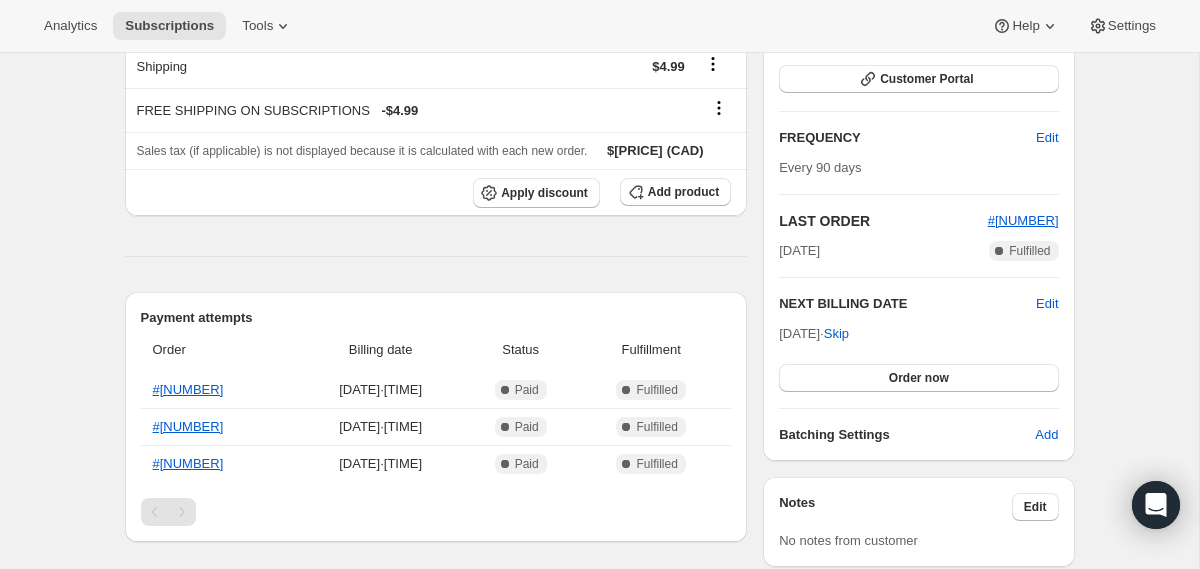 scroll, scrollTop: 0, scrollLeft: 0, axis: both 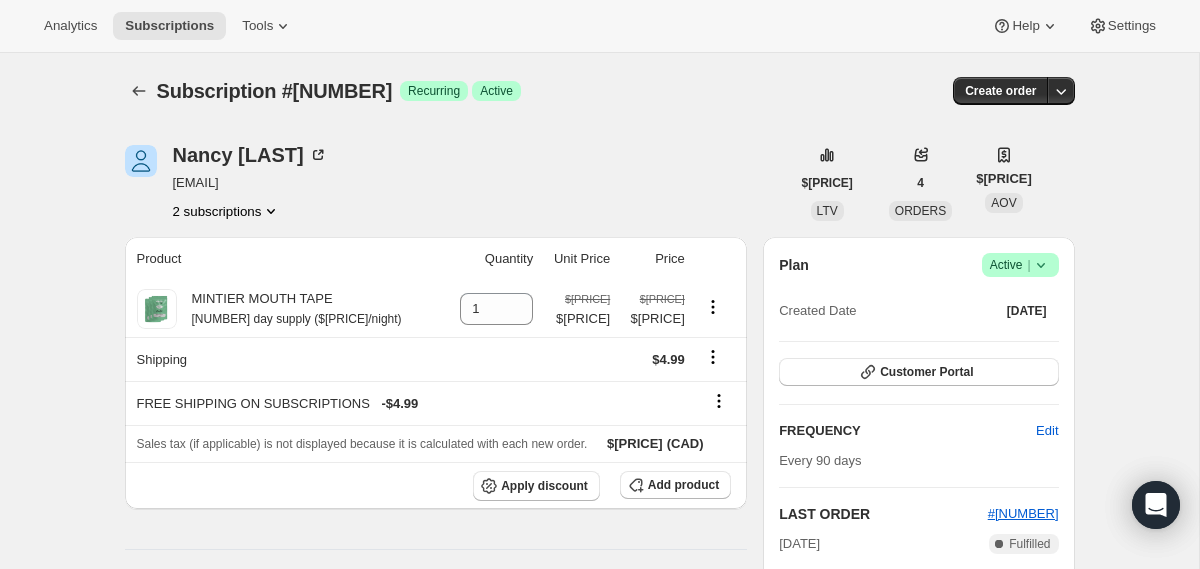 click 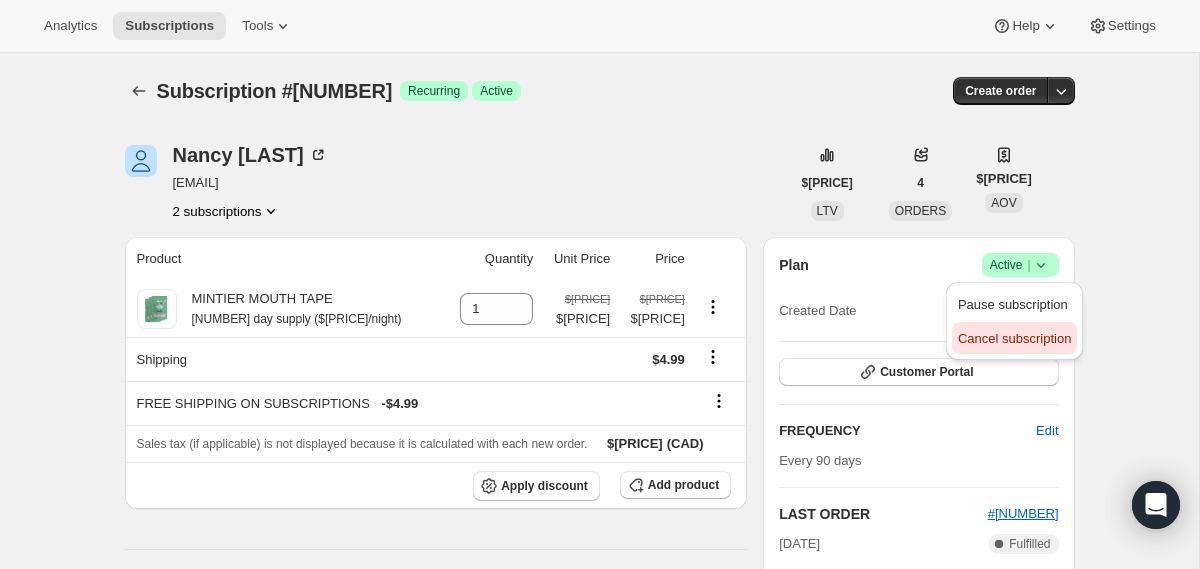 click on "Cancel subscription" at bounding box center (1014, 338) 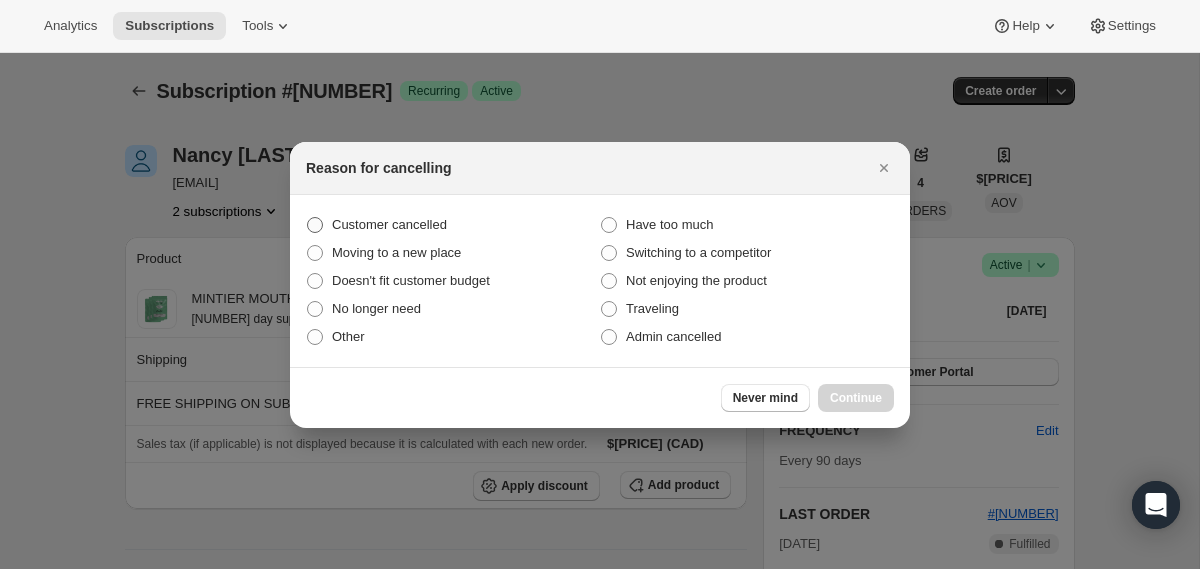 click on "Customer cancelled" at bounding box center (389, 224) 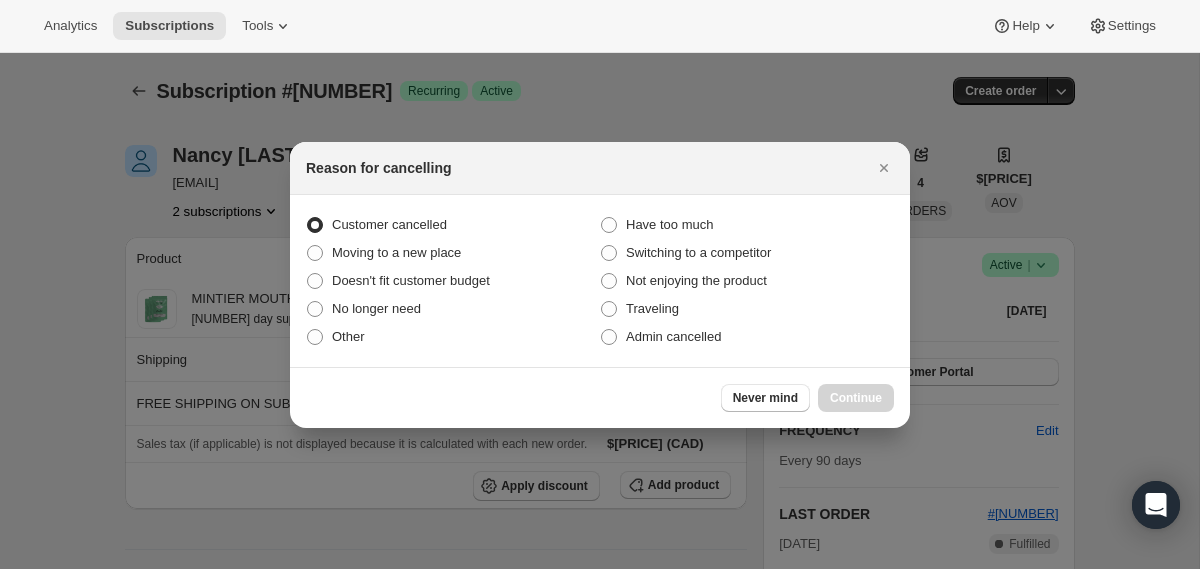 radio on "true" 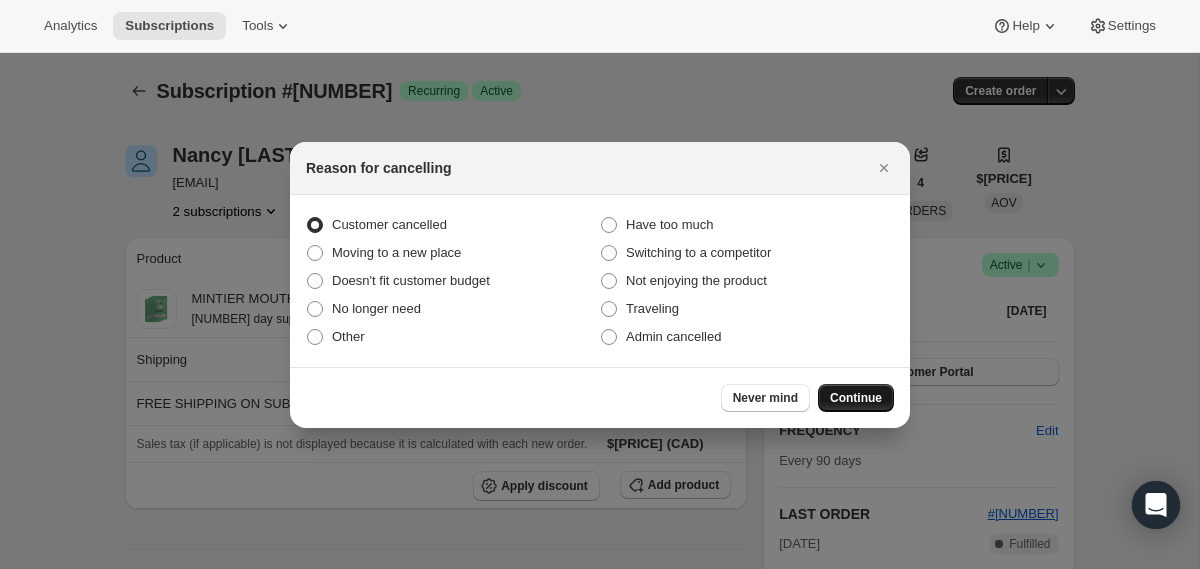 click on "Continue" at bounding box center [856, 398] 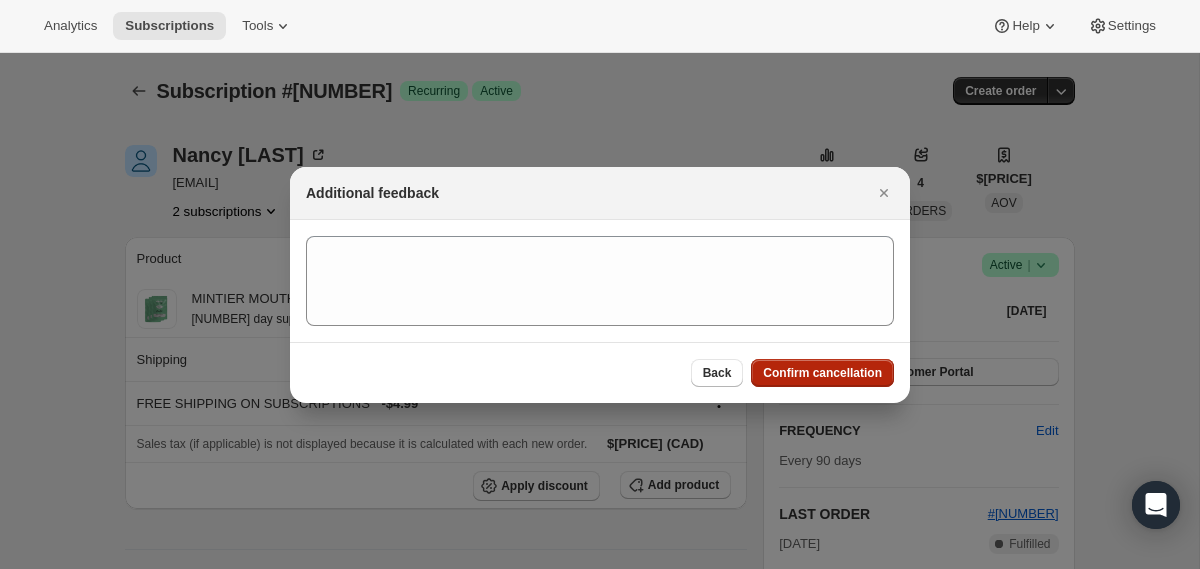 click on "Confirm cancellation" at bounding box center [822, 373] 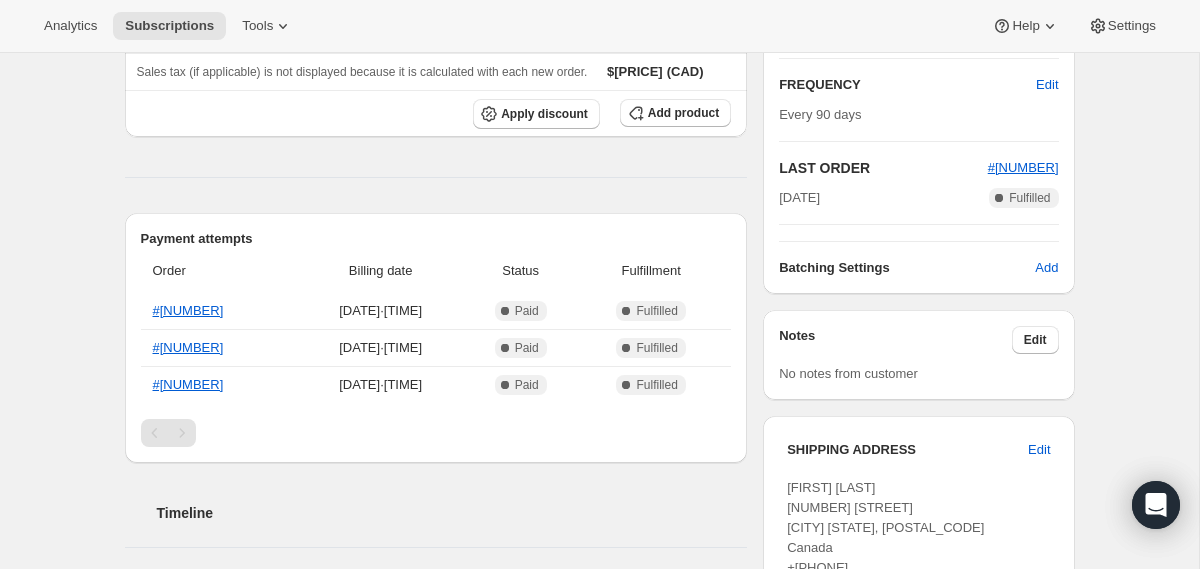 scroll, scrollTop: 0, scrollLeft: 0, axis: both 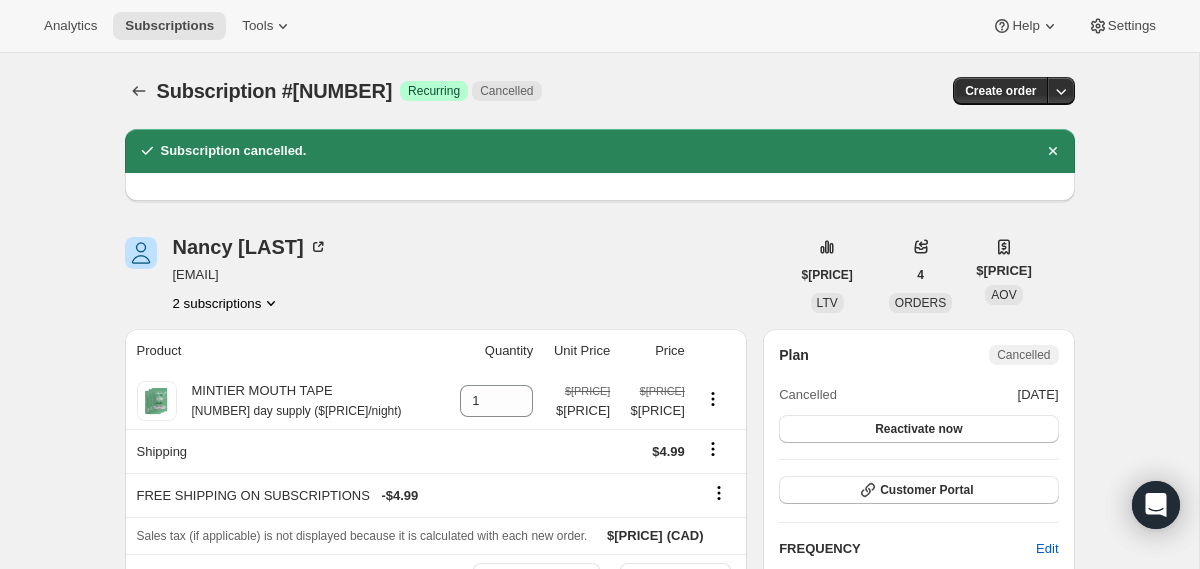 drag, startPoint x: 982, startPoint y: 397, endPoint x: 1098, endPoint y: 397, distance: 116 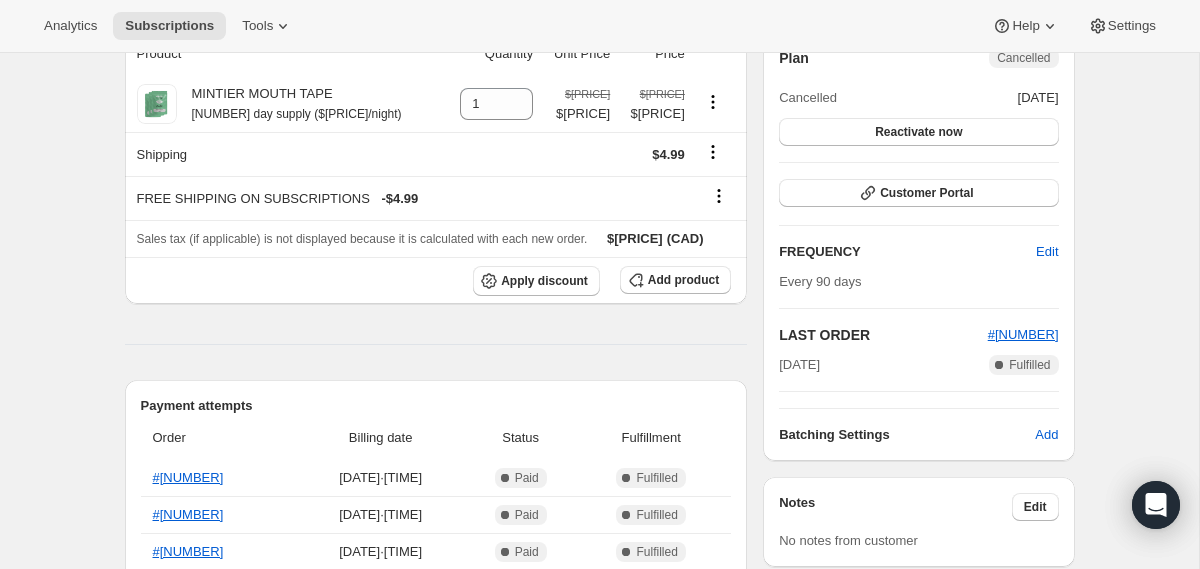 scroll, scrollTop: 294, scrollLeft: 0, axis: vertical 